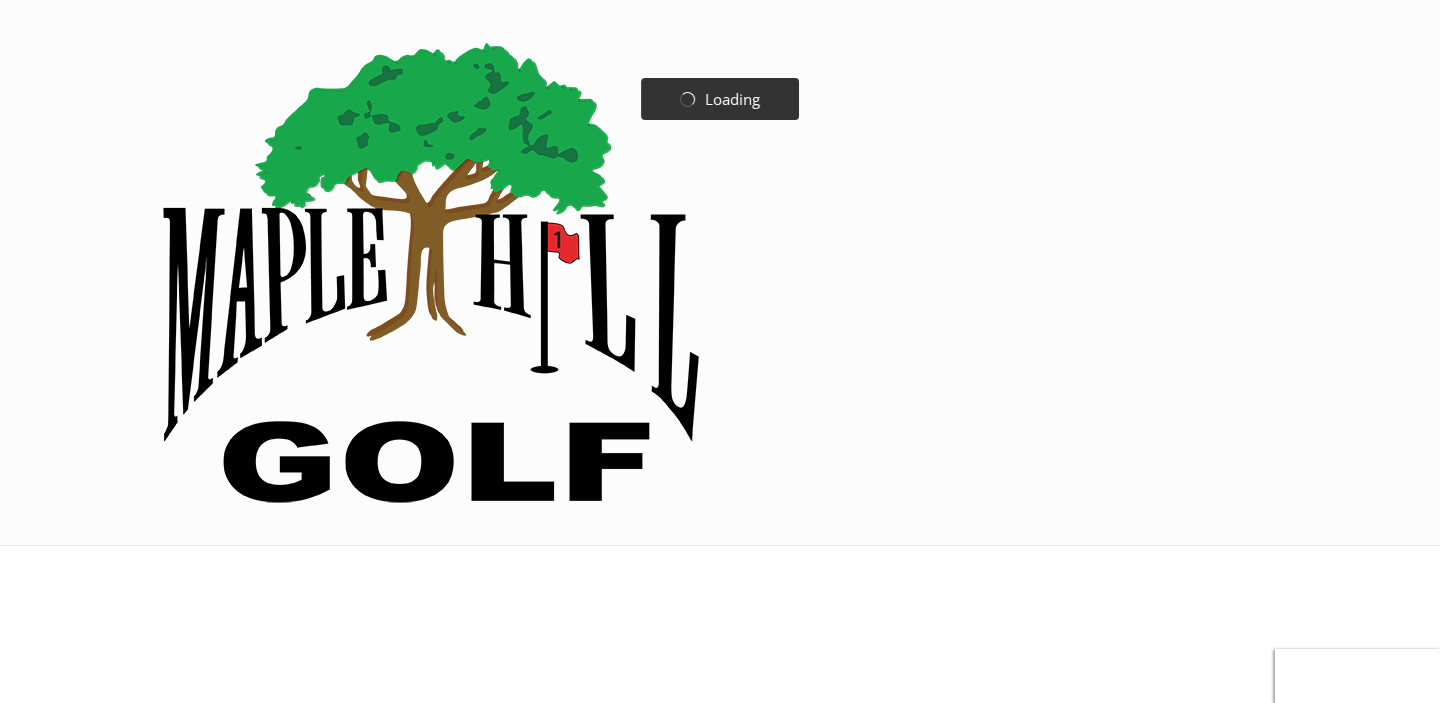 scroll, scrollTop: 0, scrollLeft: 0, axis: both 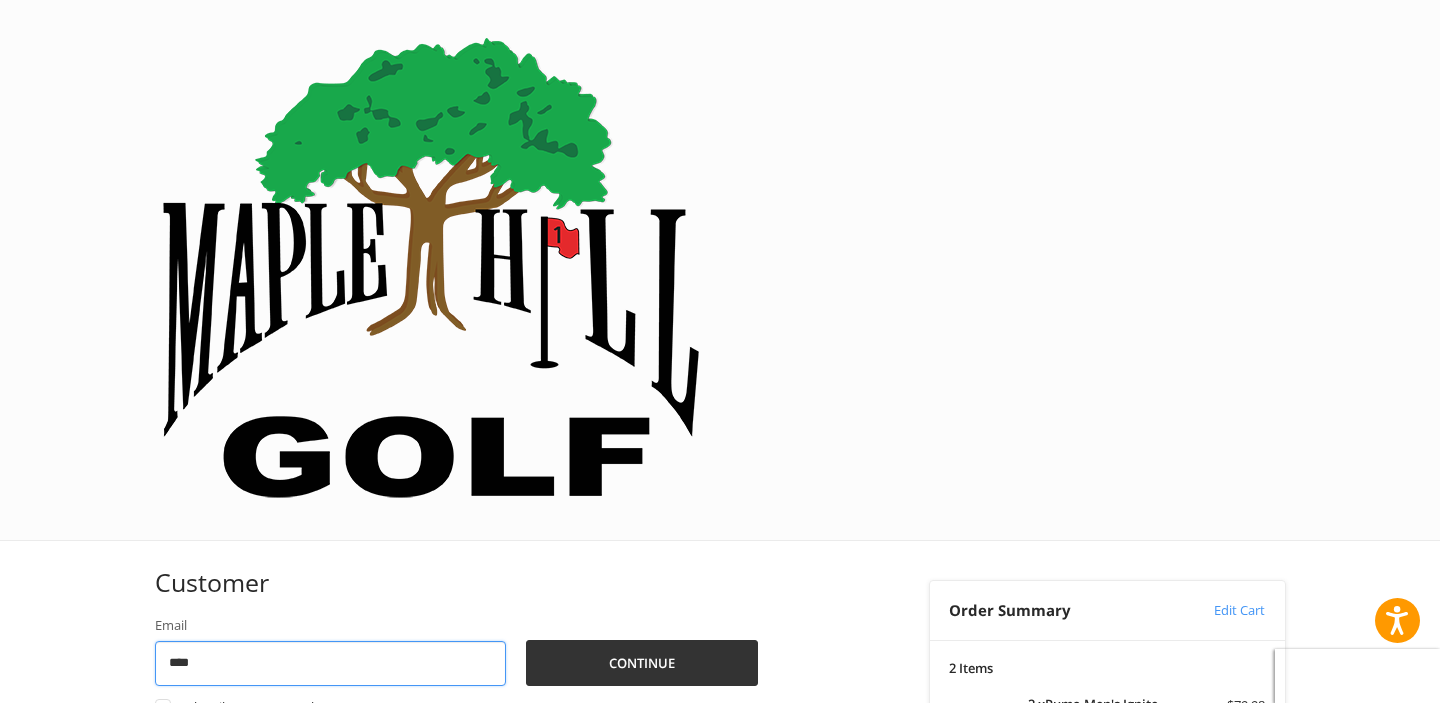 type on "**********" 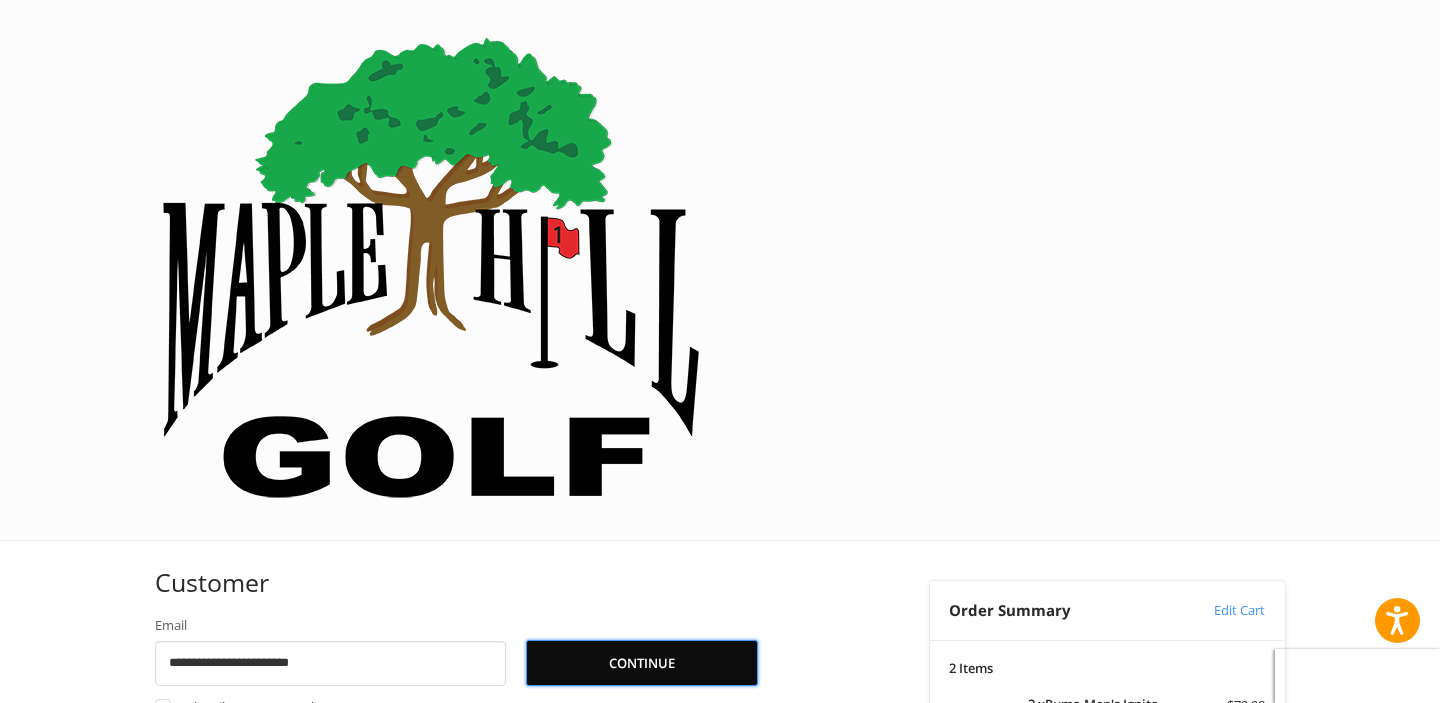 click on "Continue" at bounding box center (642, 663) 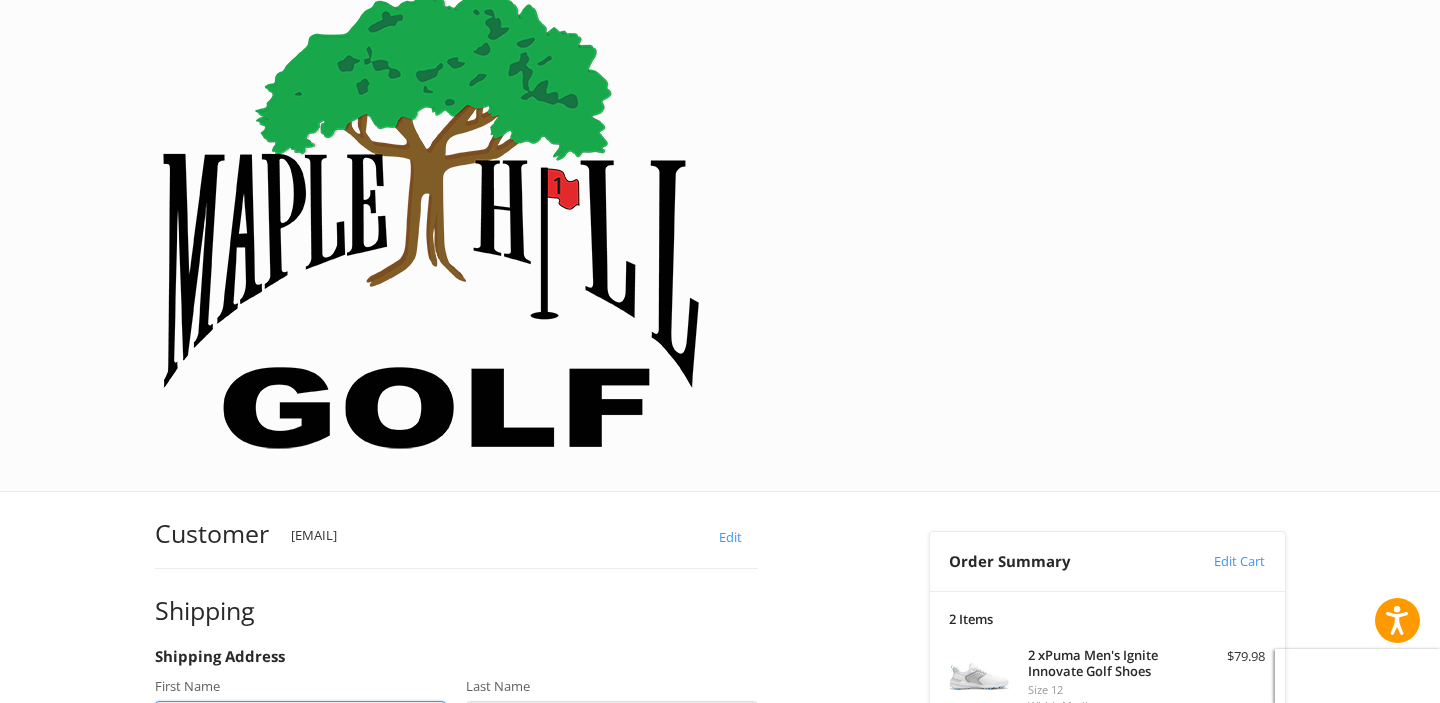 scroll, scrollTop: 96, scrollLeft: 0, axis: vertical 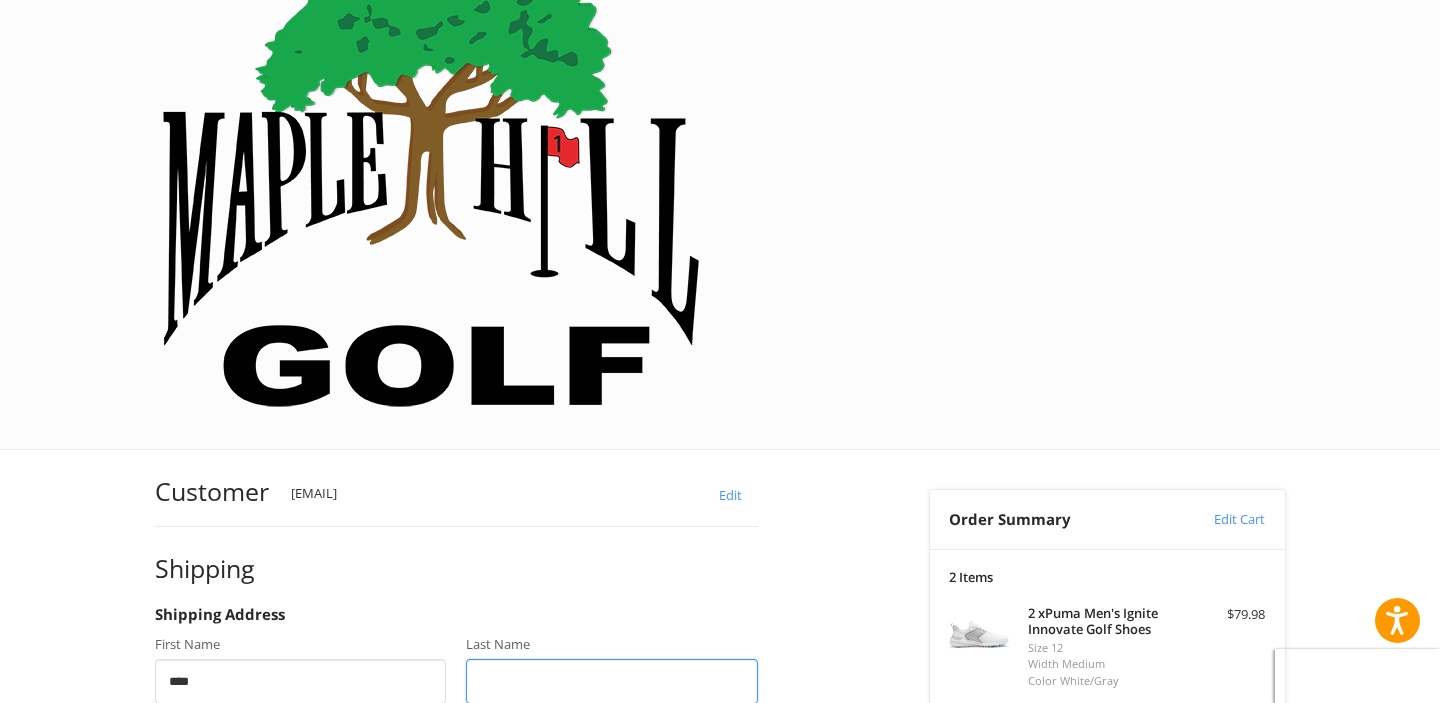 type on "*******" 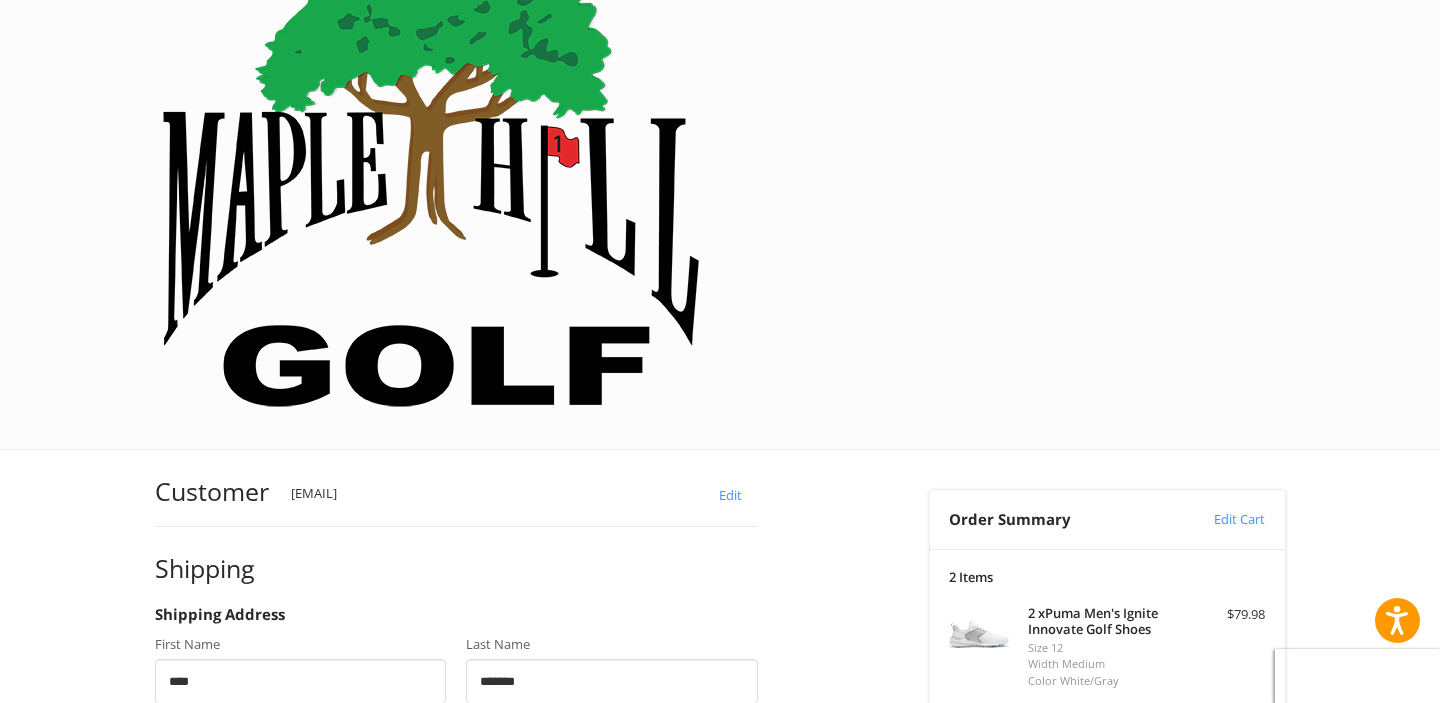 type on "**********" 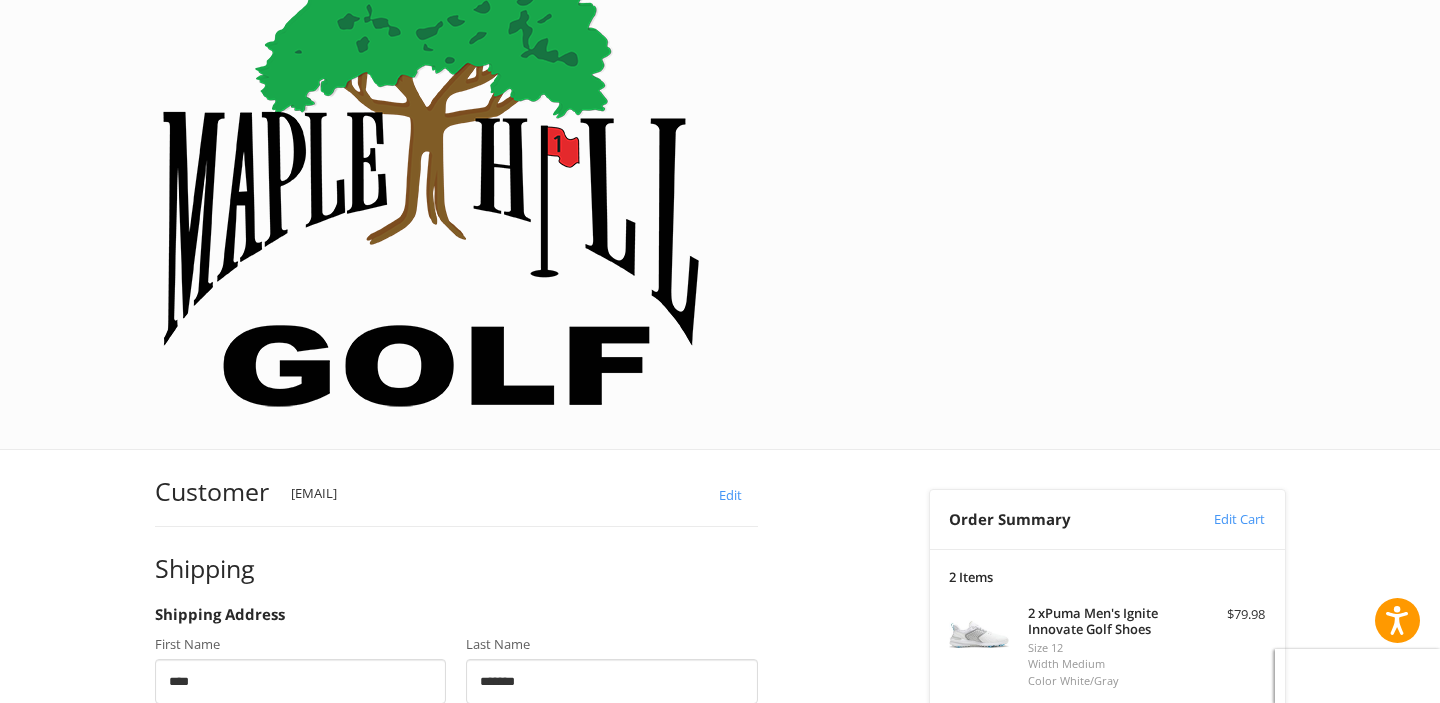 type on "*******" 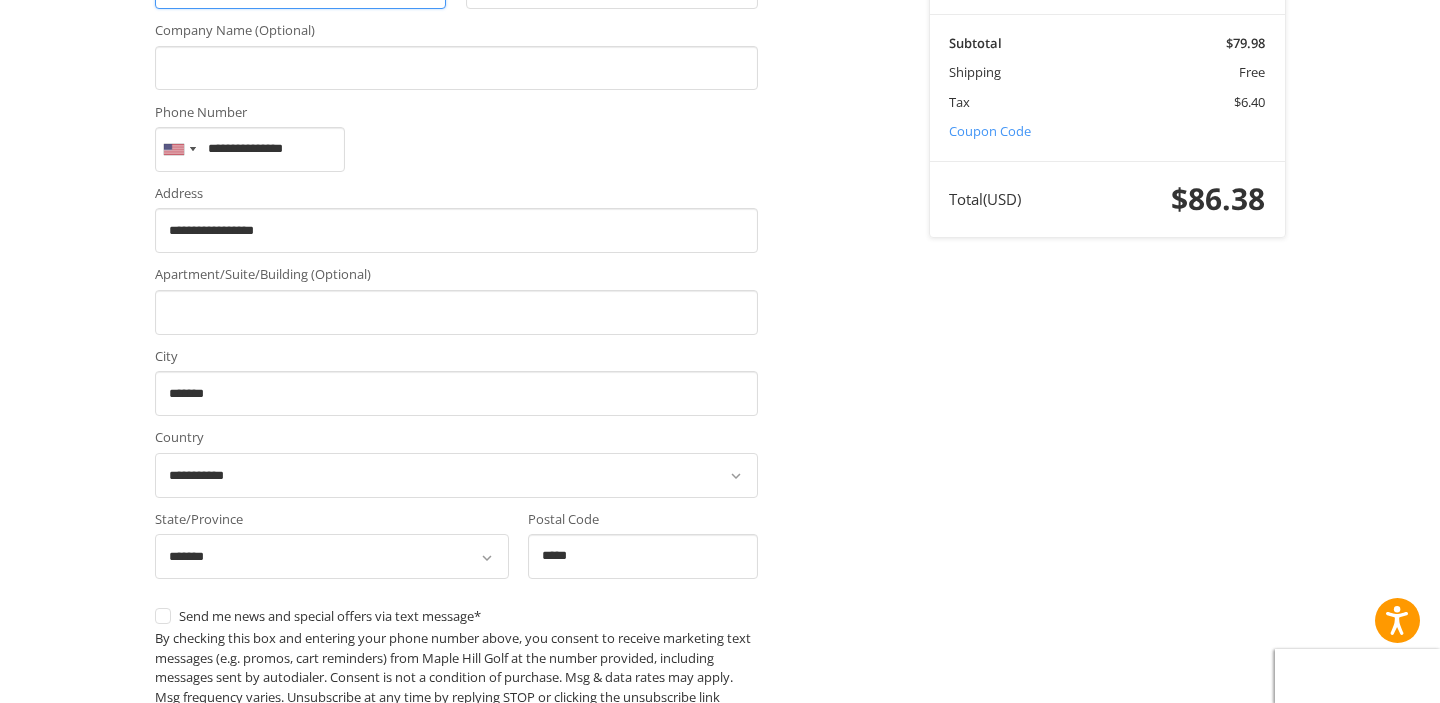 scroll, scrollTop: 804, scrollLeft: 0, axis: vertical 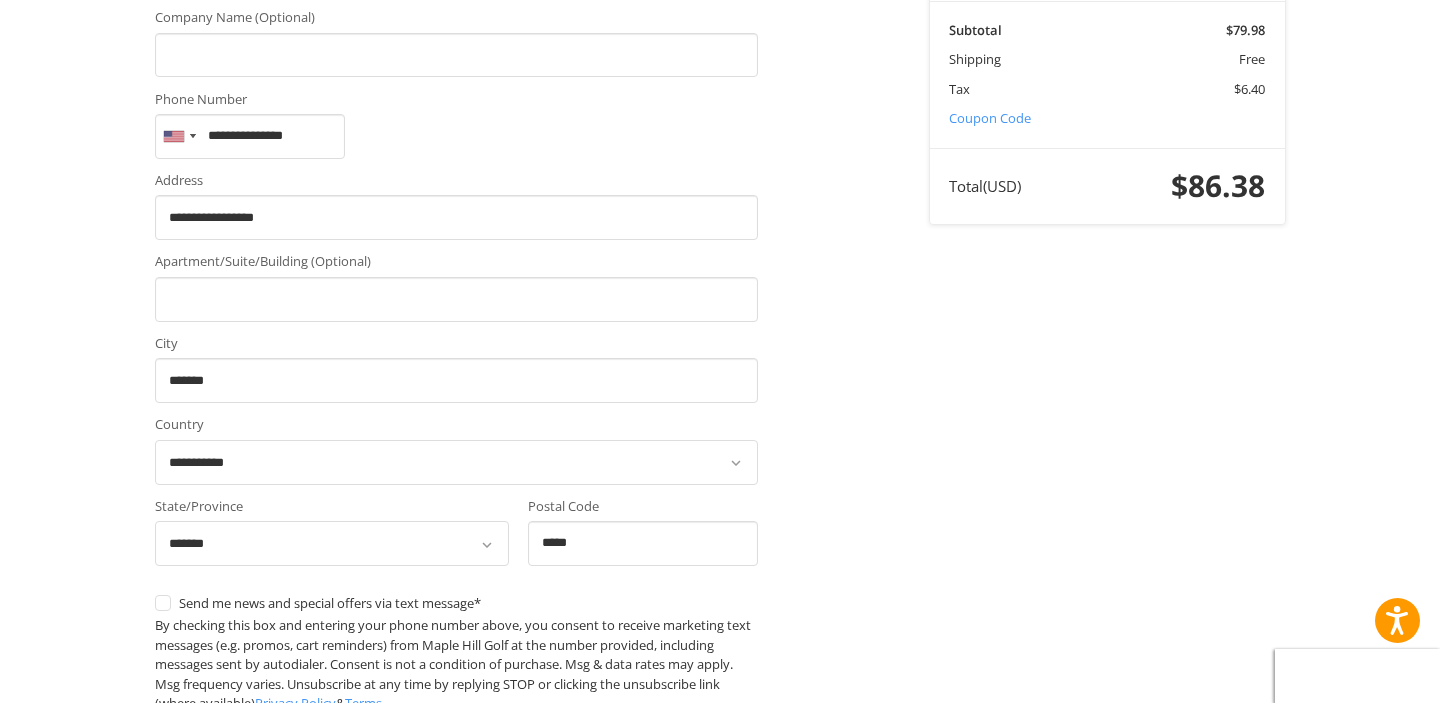 type on "****" 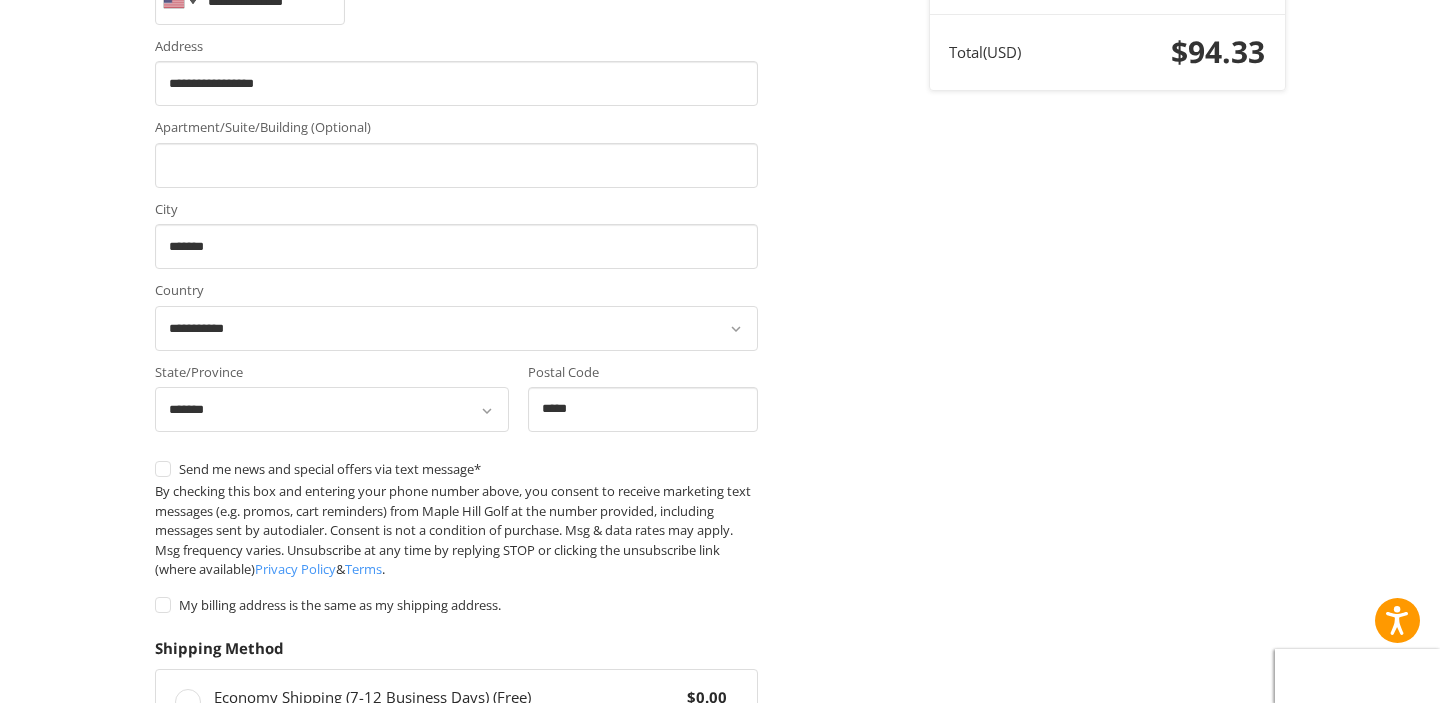 scroll, scrollTop: 929, scrollLeft: 0, axis: vertical 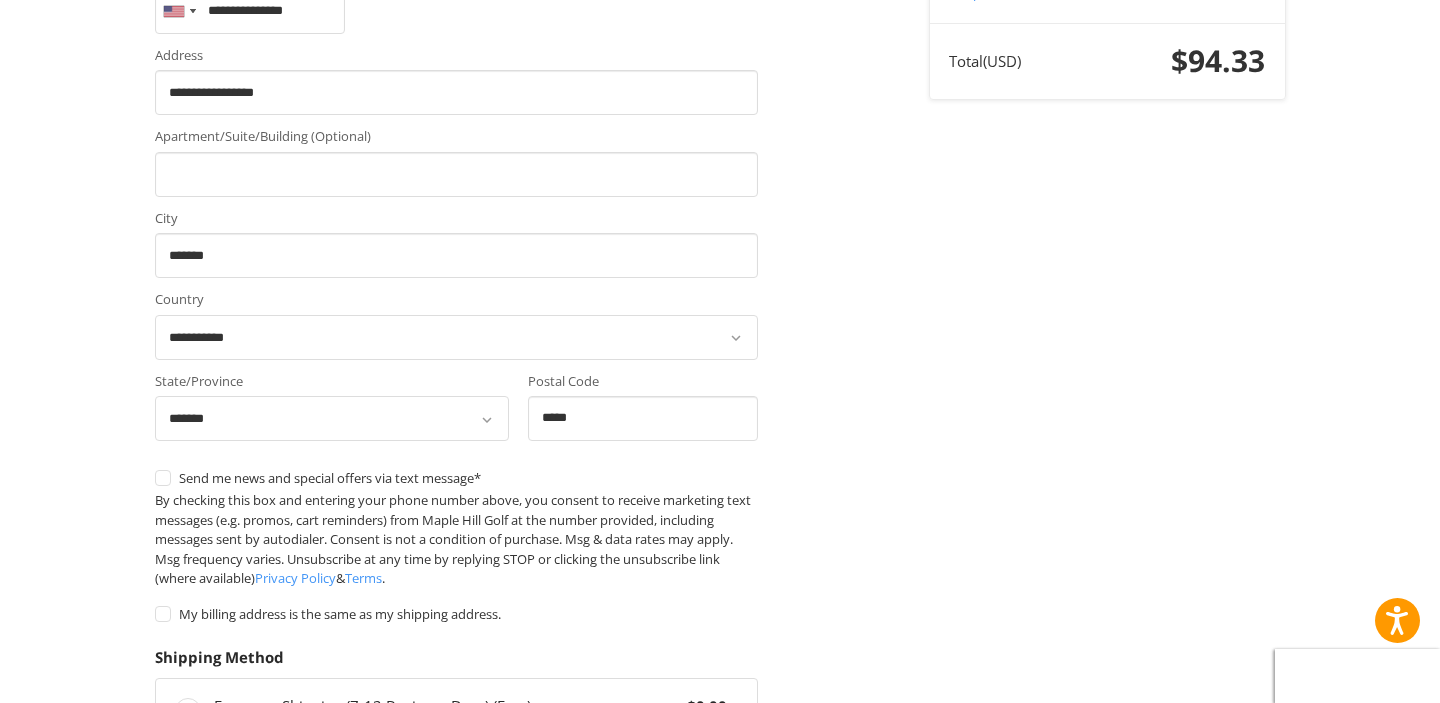 click on "Continue" at bounding box center [456, 910] 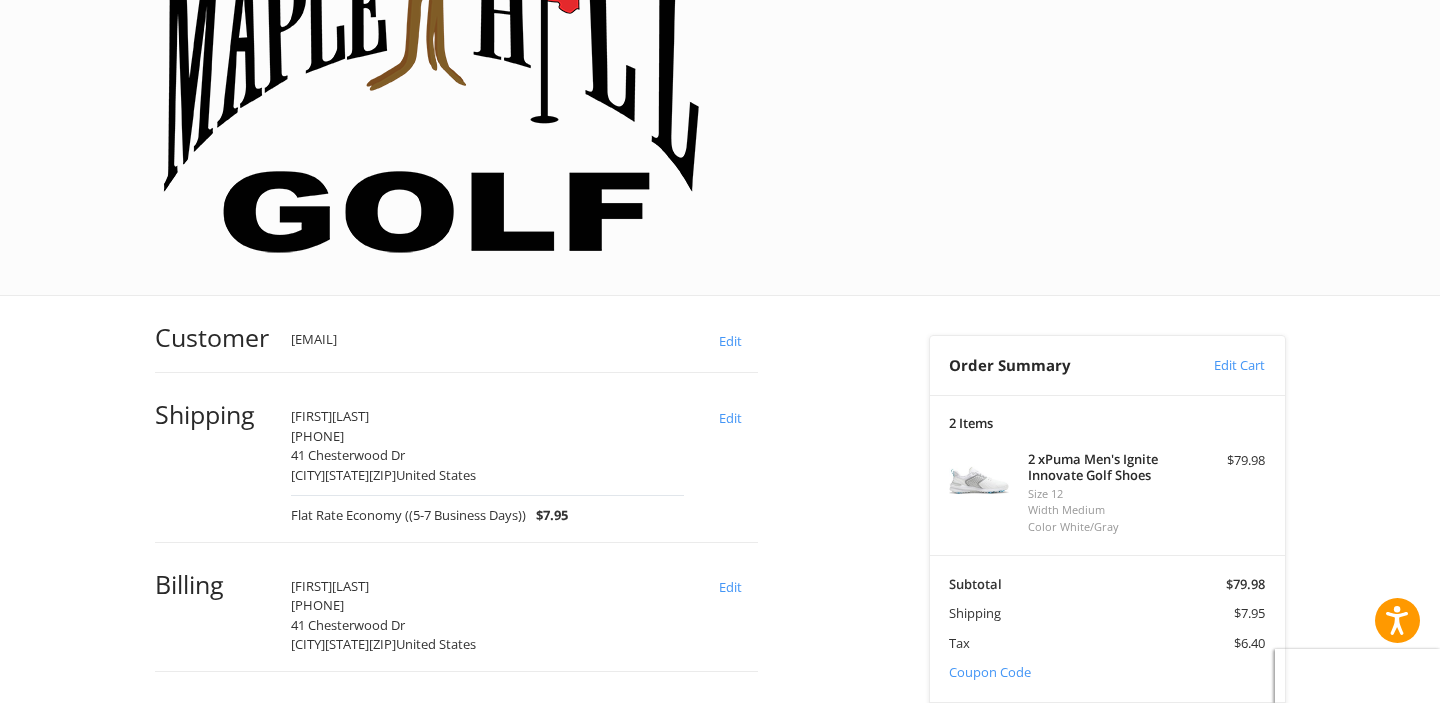 scroll, scrollTop: 274, scrollLeft: 0, axis: vertical 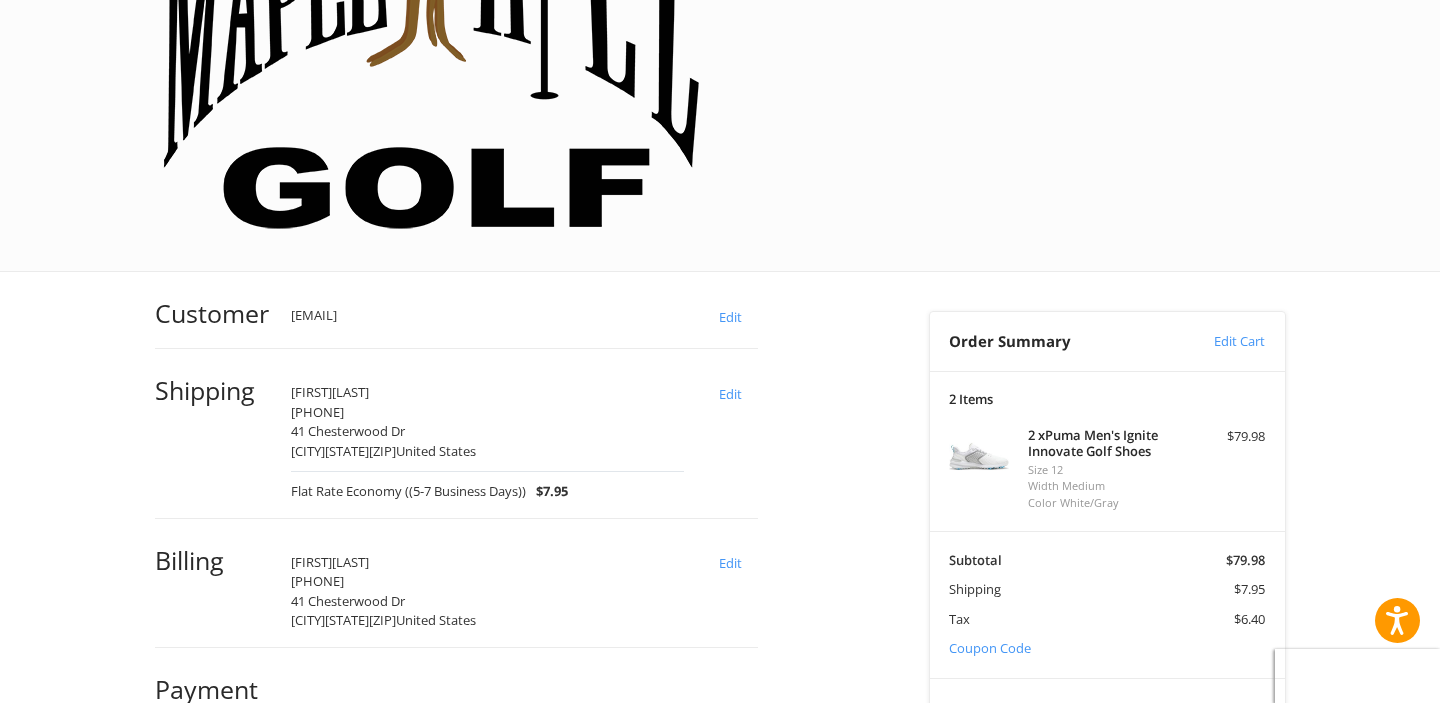 click on "Customer [EMAIL] Edit Shipping [FIRST] [LAST] [PHONE] 41 Chesterwood Dr [CITY], [STATE], [ZIP] / United States Flat Rate Economy ((5-7 Business Days)) $7.95 Edit Billing [FIRST] [LAST] [PHONE] 41 Chesterwood Dr [CITY], [STATE], [ZIP] / United States Edit Payment Payment Methods Authorize.net Authorize.net Visa Master Amex Discover Diners Club JCB Credit card Credit Card Number Expiration Name on Card CVV Pay Later Redeemable Payments Coupon Code Place Order Order Summary Edit Cart 2 Items 2 x Puma Men's Ignite Innovate Golf Shoes Size 12 Width Medium Color White/Gray $79.98 Subtotal $79.98 Shipping $7.95 Tax $6.40 Coupon Code Total (USD) $94.33" at bounding box center (720, 800) 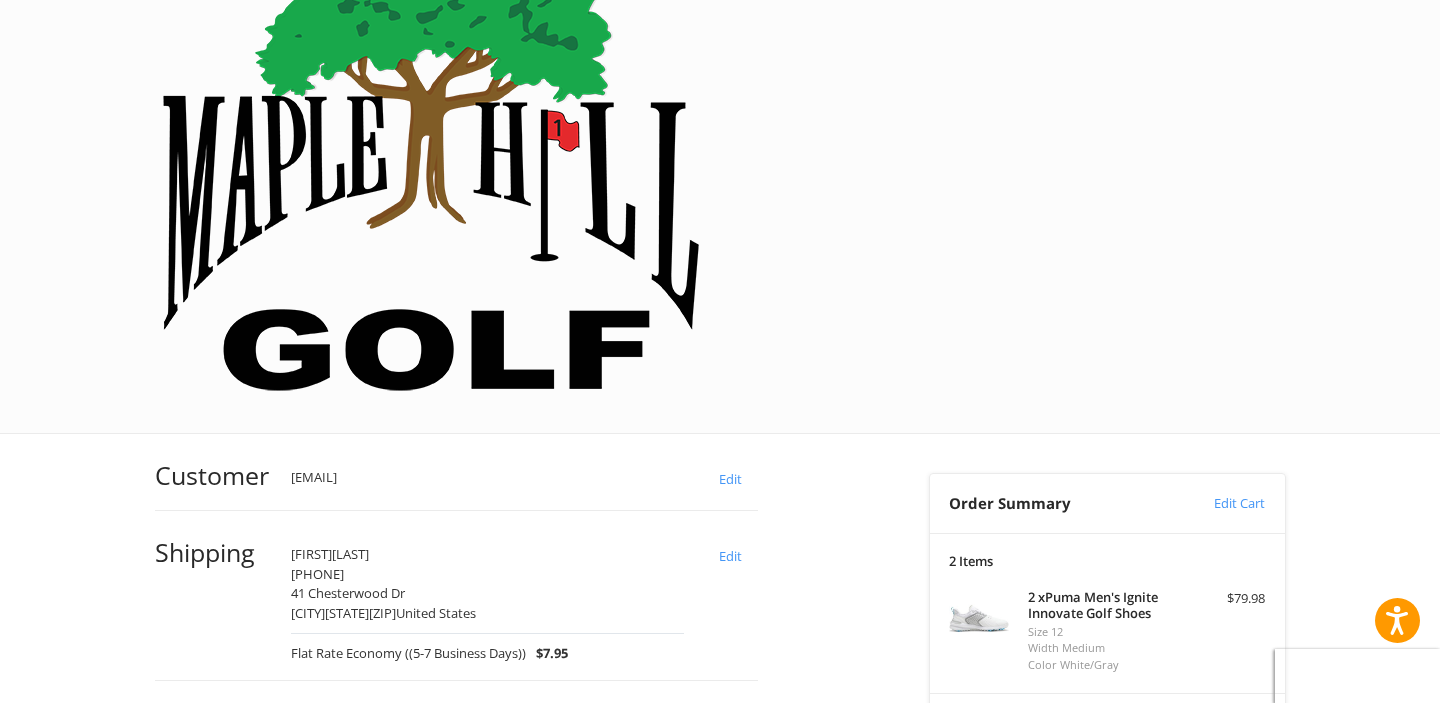 scroll, scrollTop: 104, scrollLeft: 0, axis: vertical 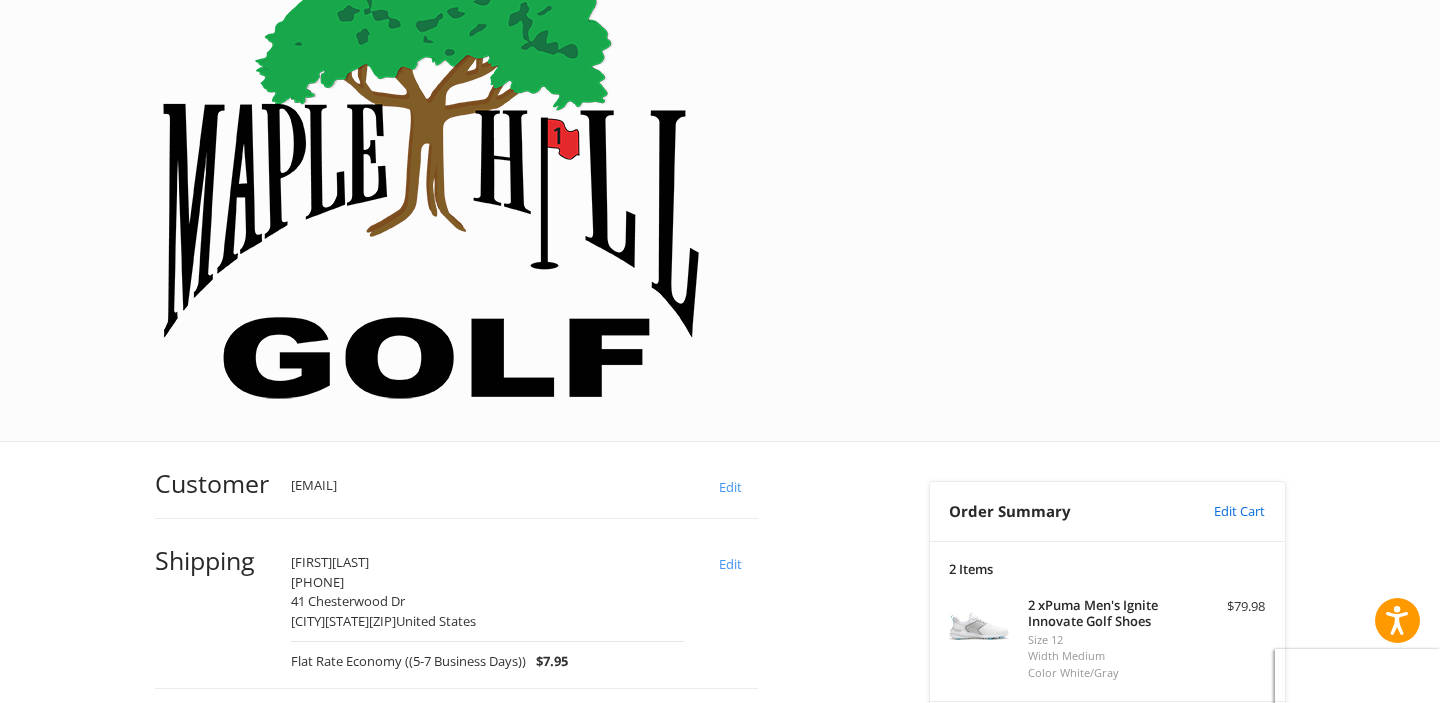 click on "Edit Cart" at bounding box center [1218, 512] 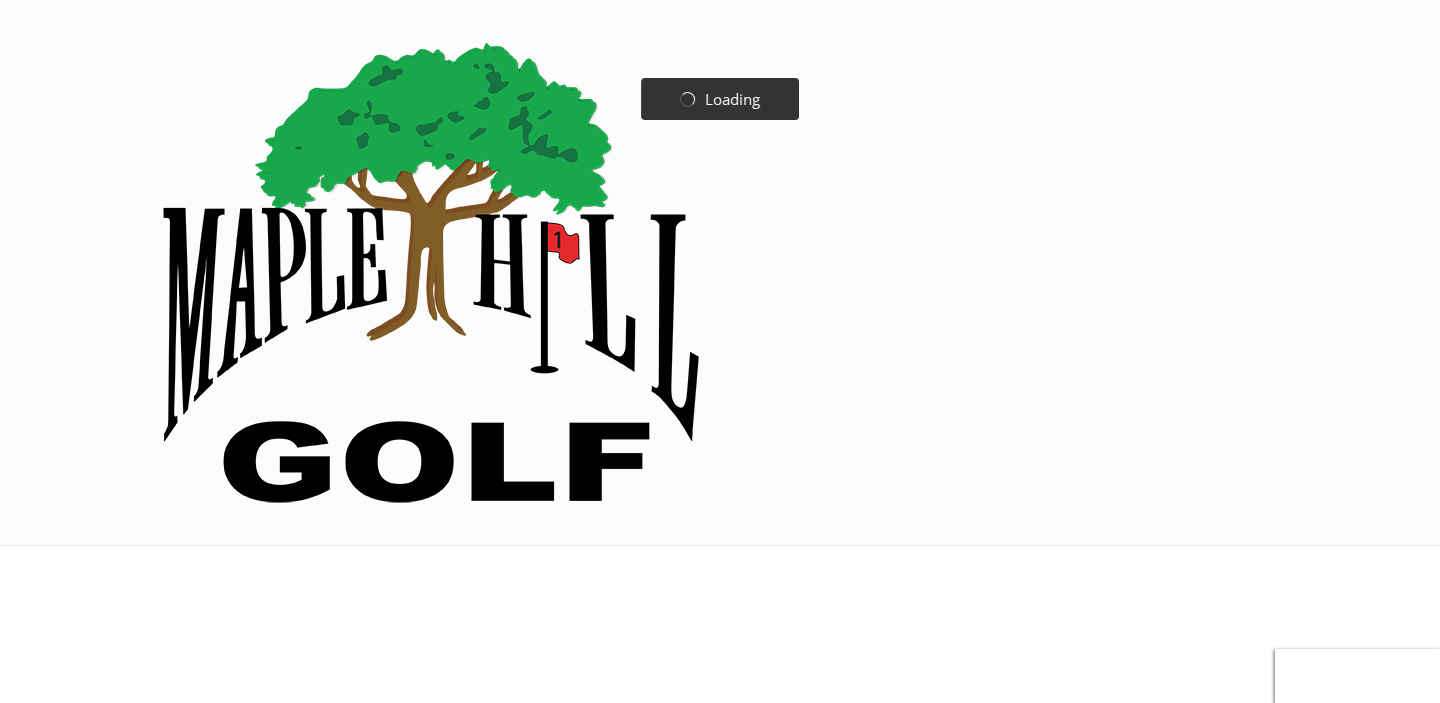 scroll, scrollTop: 0, scrollLeft: 0, axis: both 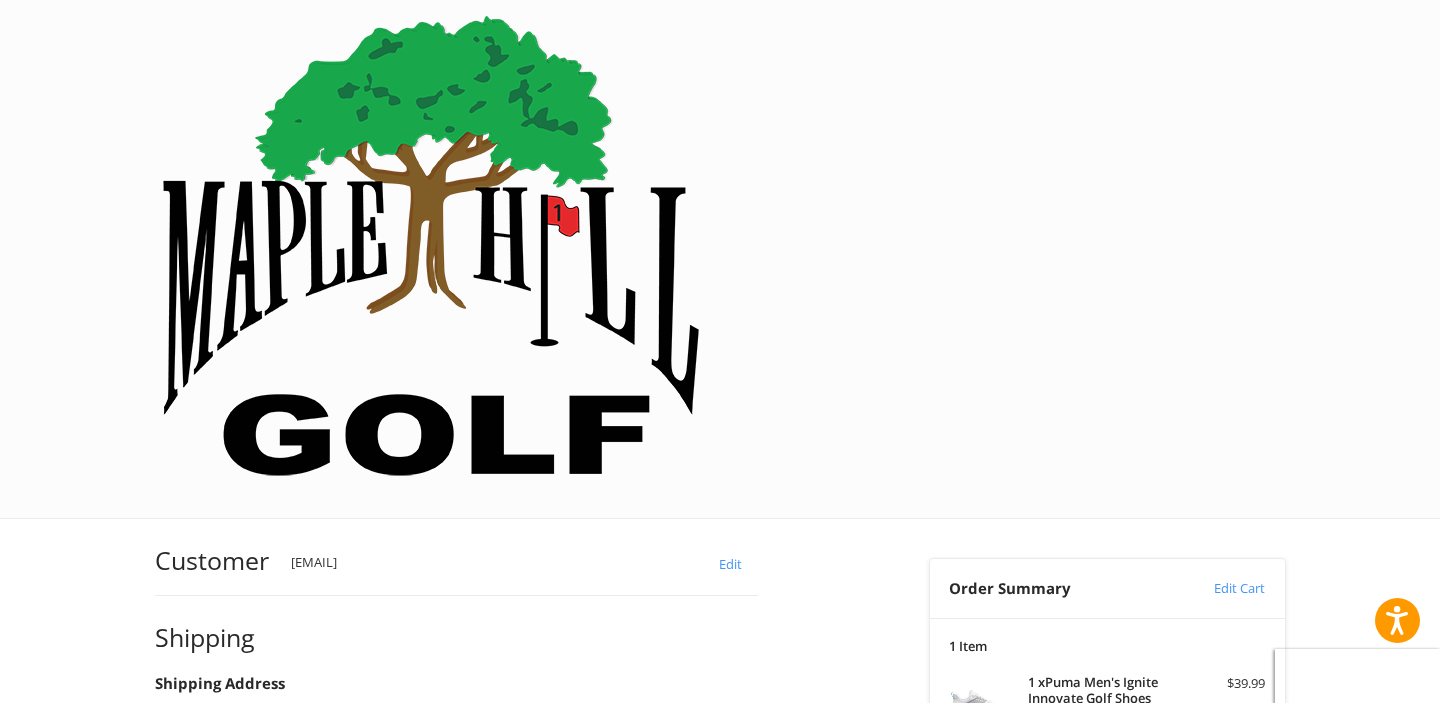 click on "Coupon Code" at bounding box center [990, 895] 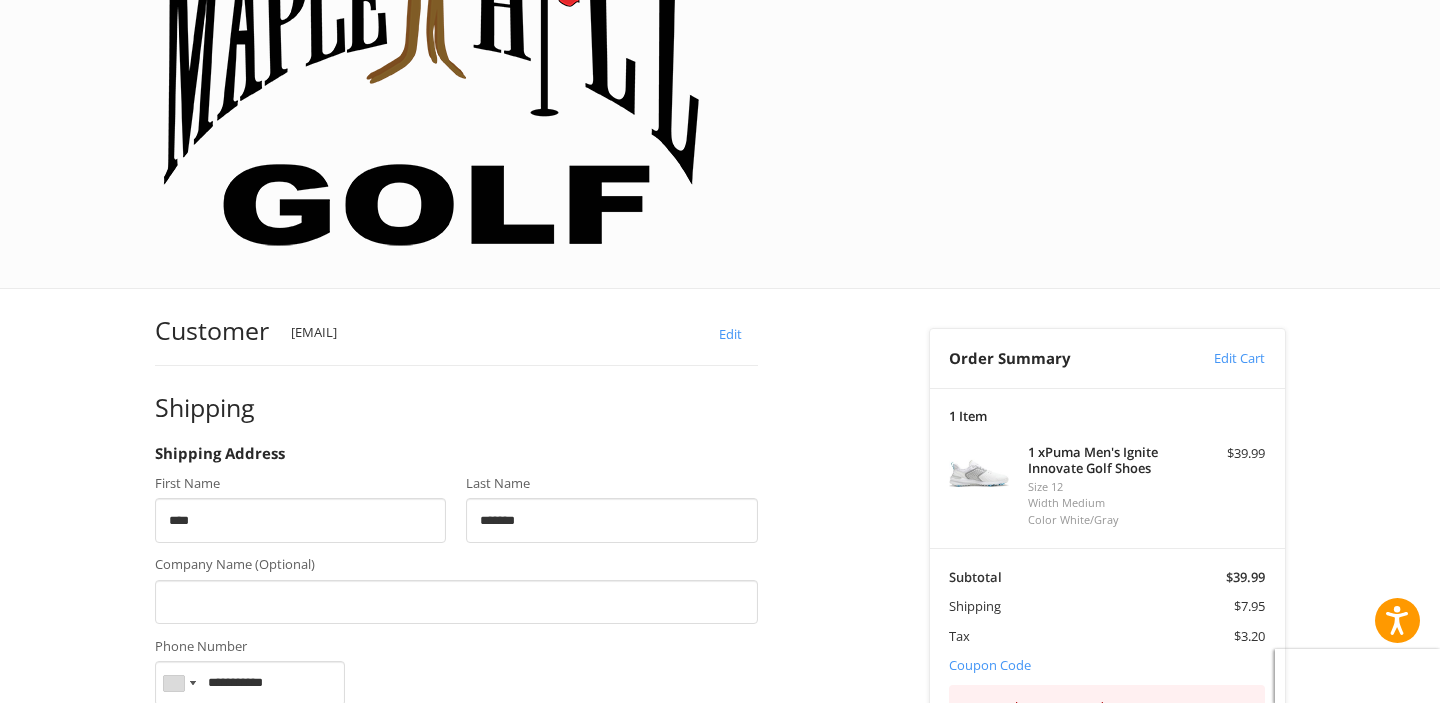 scroll, scrollTop: 259, scrollLeft: 0, axis: vertical 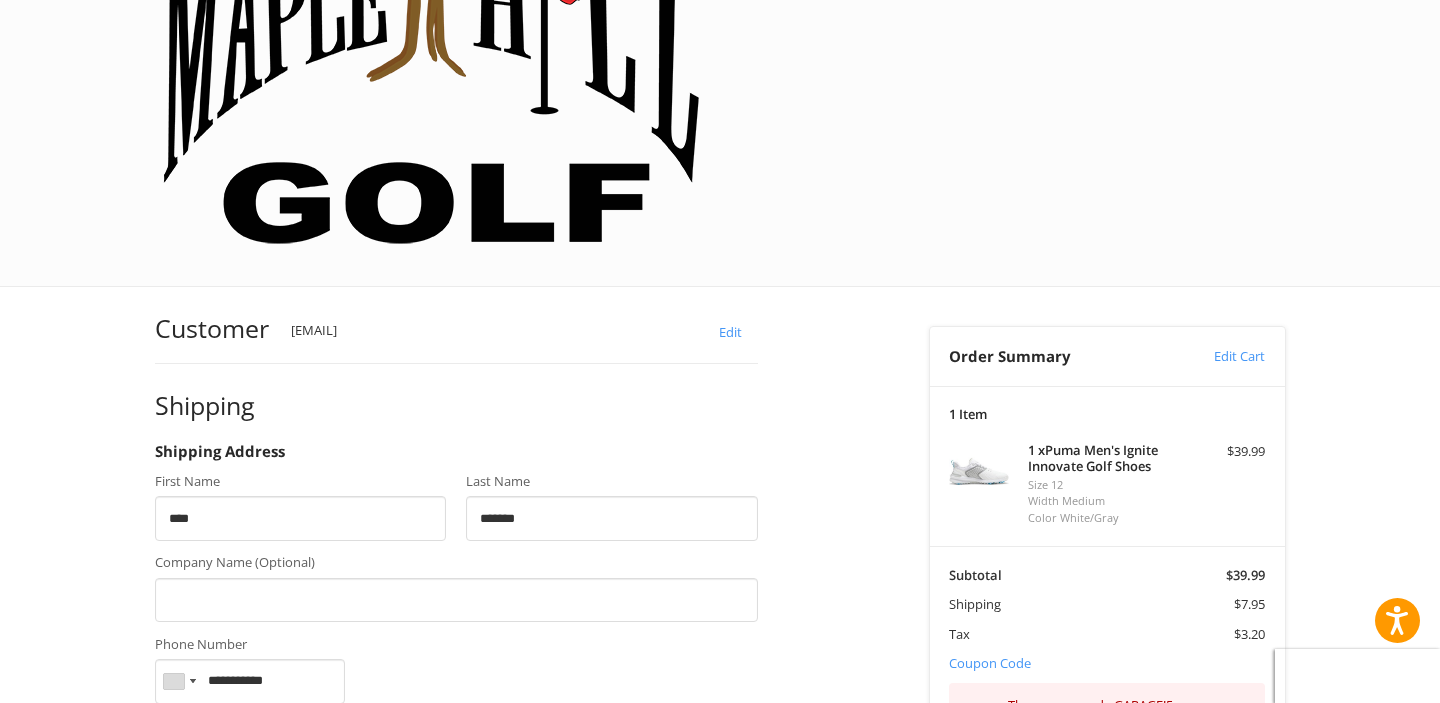 click on "Apply" at bounding box center [1216, 780] 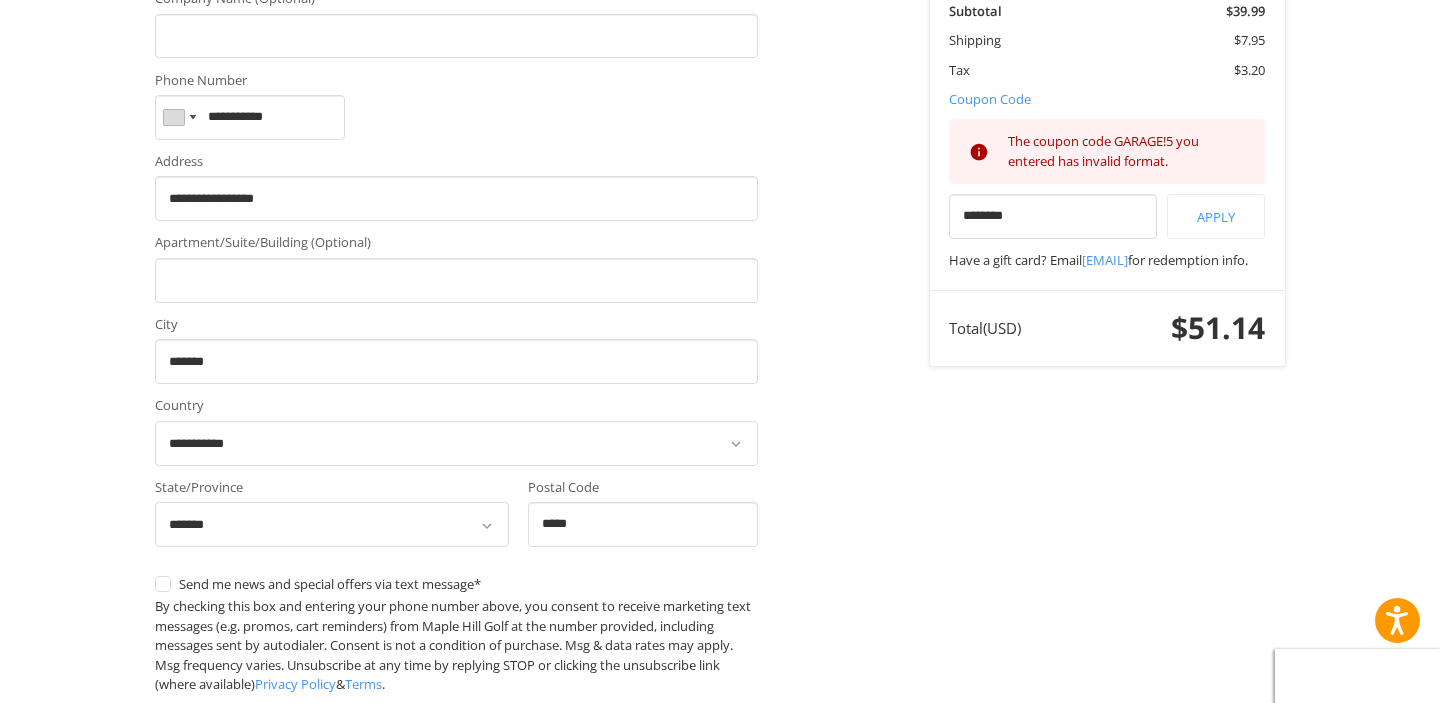 scroll, scrollTop: 953, scrollLeft: 0, axis: vertical 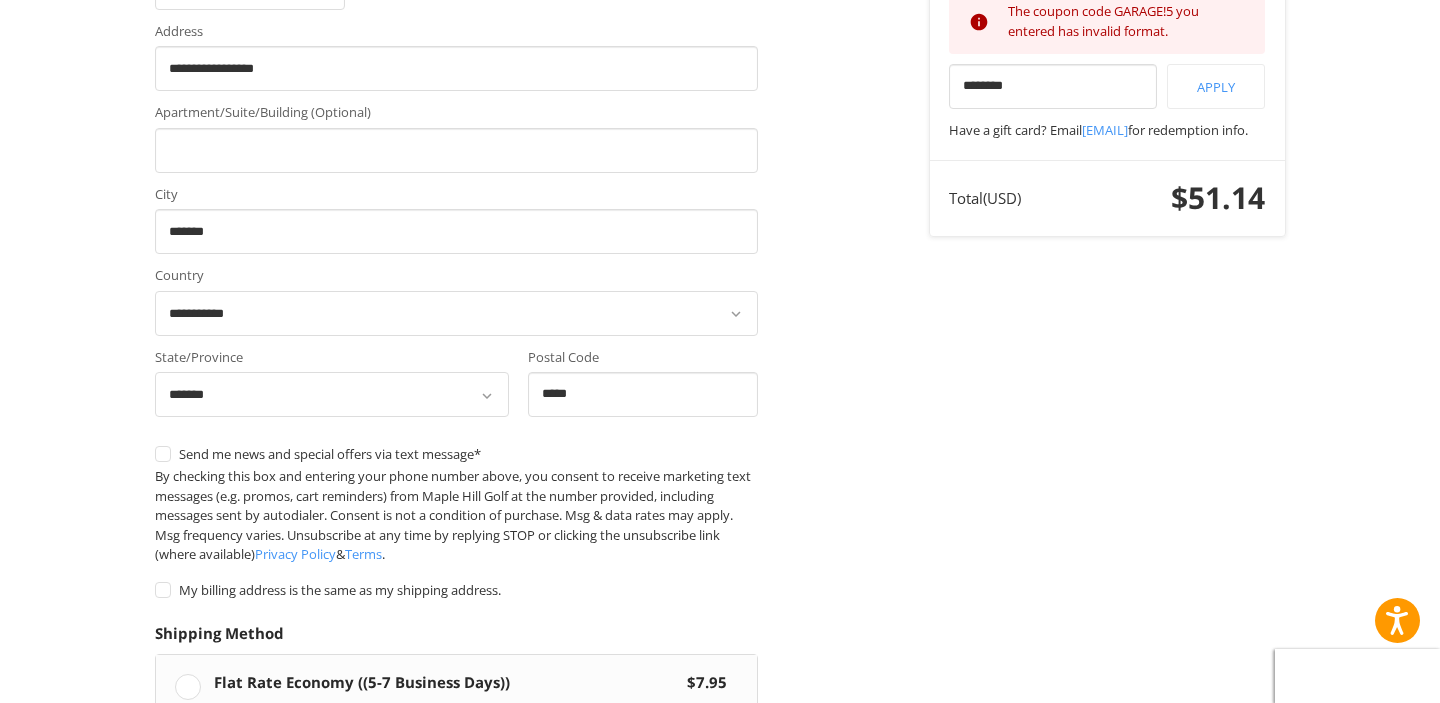 click on "Continue" at bounding box center (218, 825) 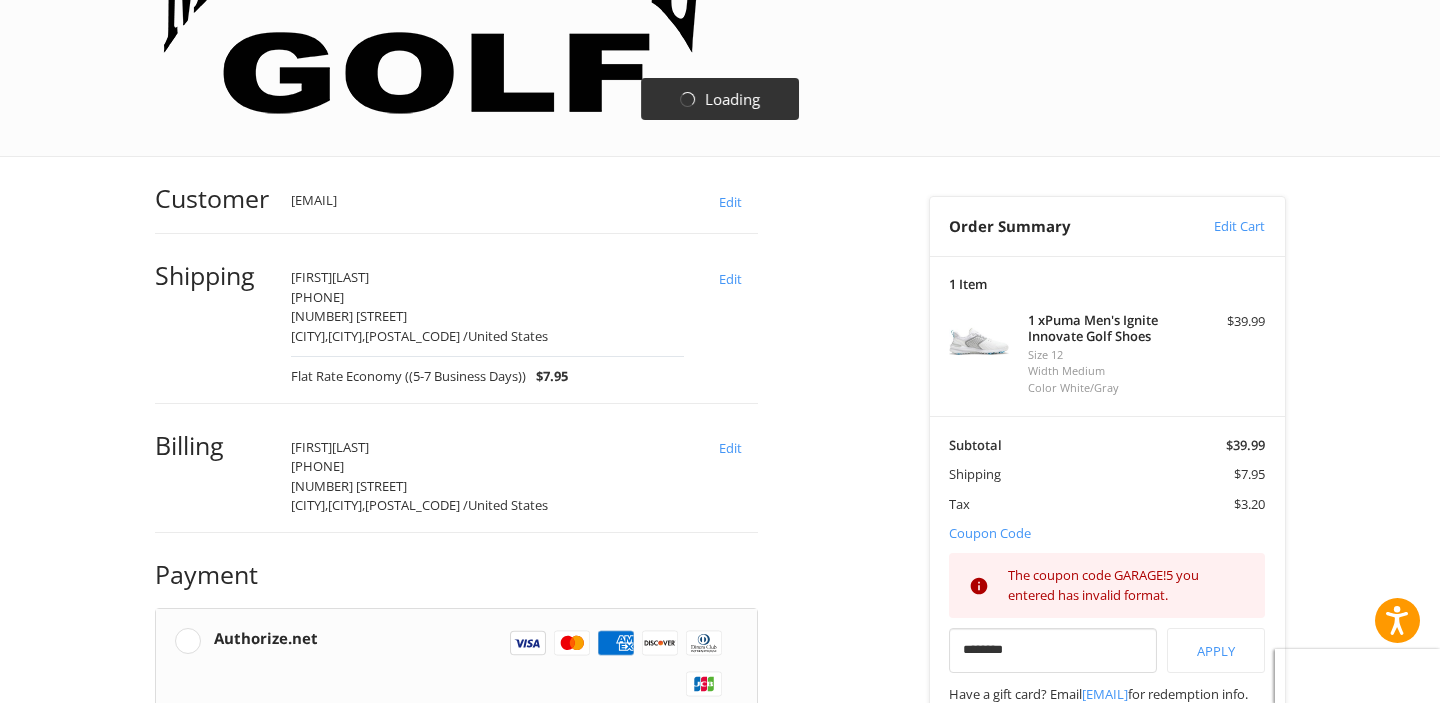 scroll, scrollTop: 390, scrollLeft: 0, axis: vertical 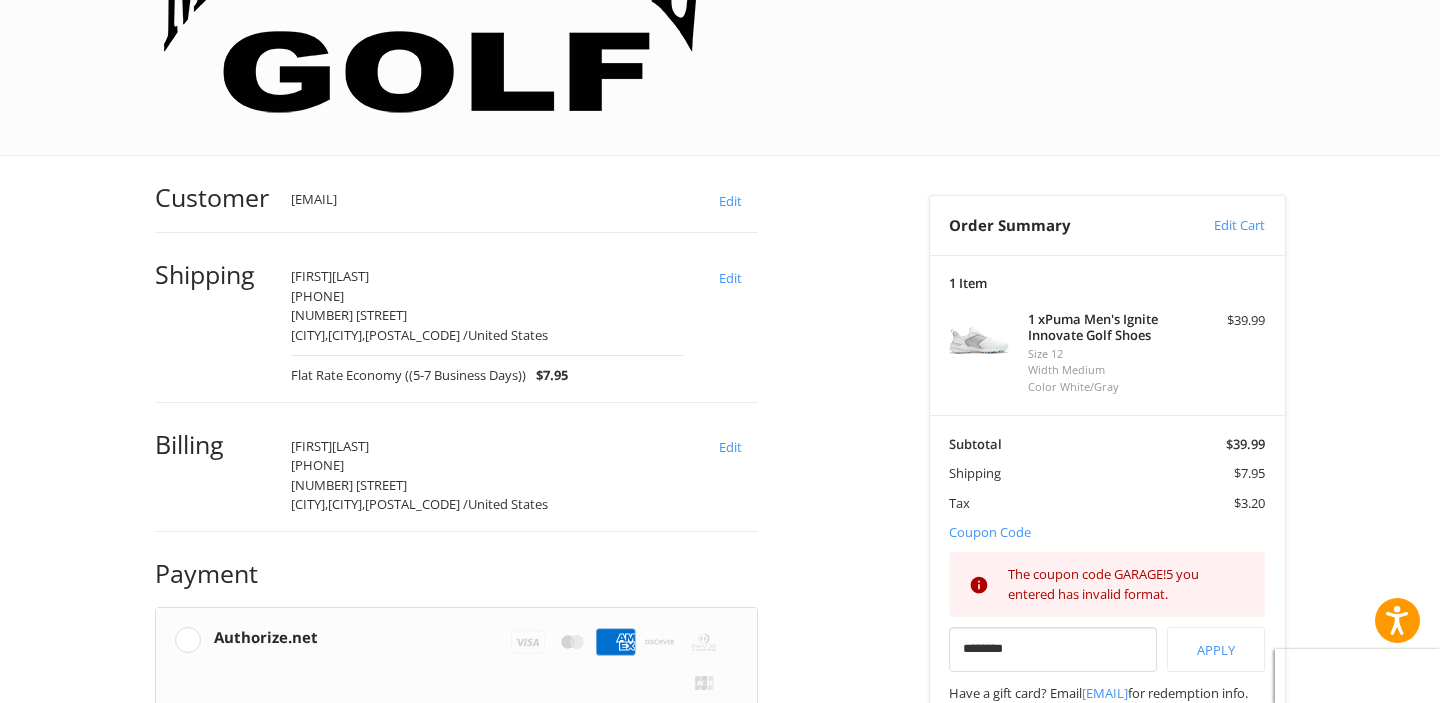 click on "Customer jackqueenan793@gmail.com Edit Shipping Jack  Queenan   15188135065 41 Chesterwood Dr  Selkirk,  New York,  12158 /  United States  Flat Rate Economy ((5-7 Business Days)) $7.95 Edit Billing Jack  Queenan   15188135065 41 Chesterwood Dr  Selkirk,  New York,  12158 /  United States  Edit Payment Payment Methods Authorize.net Authorize.net Visa Master Amex Discover Diners Club JCB Credit card Credit Card Number Expiration Name on Card CVV Pay Later Redeemable Payments Coupon/Gift Certificate Place Order" at bounding box center (495, 662) 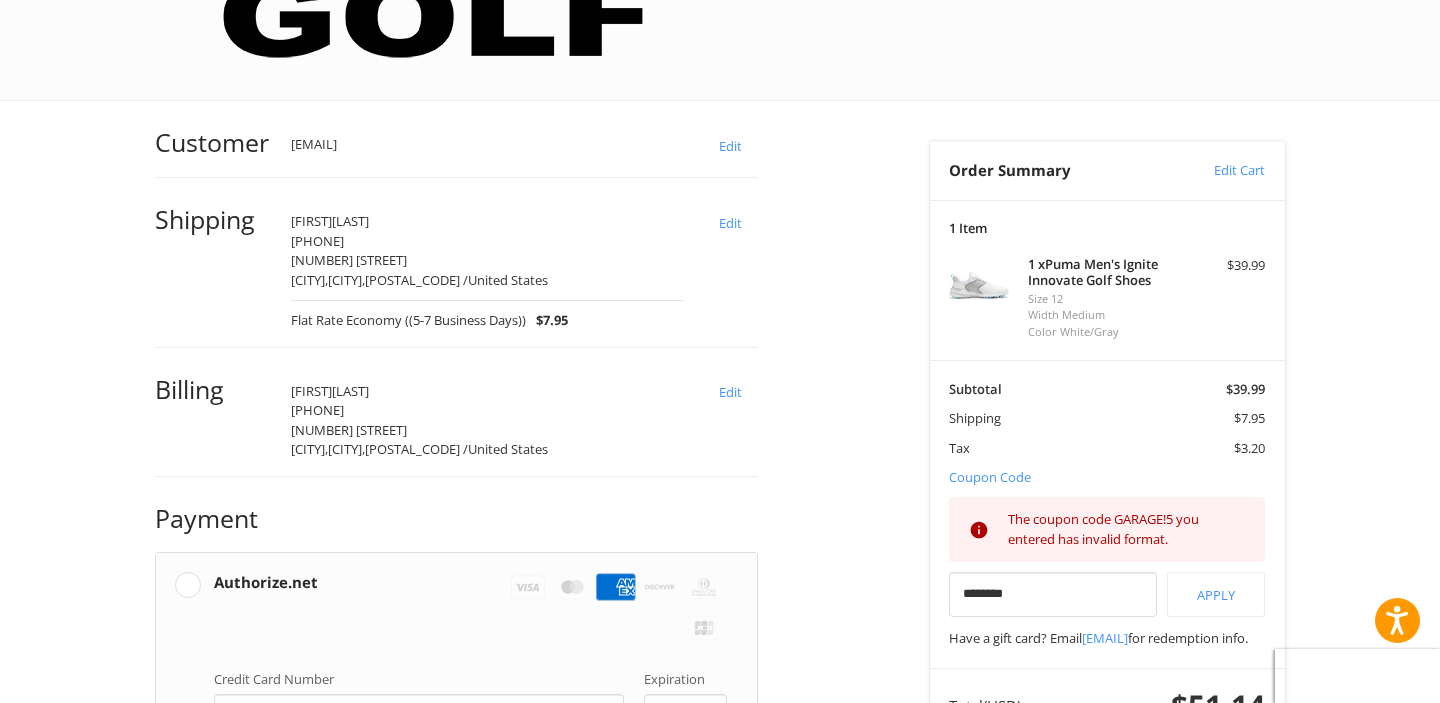 scroll, scrollTop: 475, scrollLeft: 0, axis: vertical 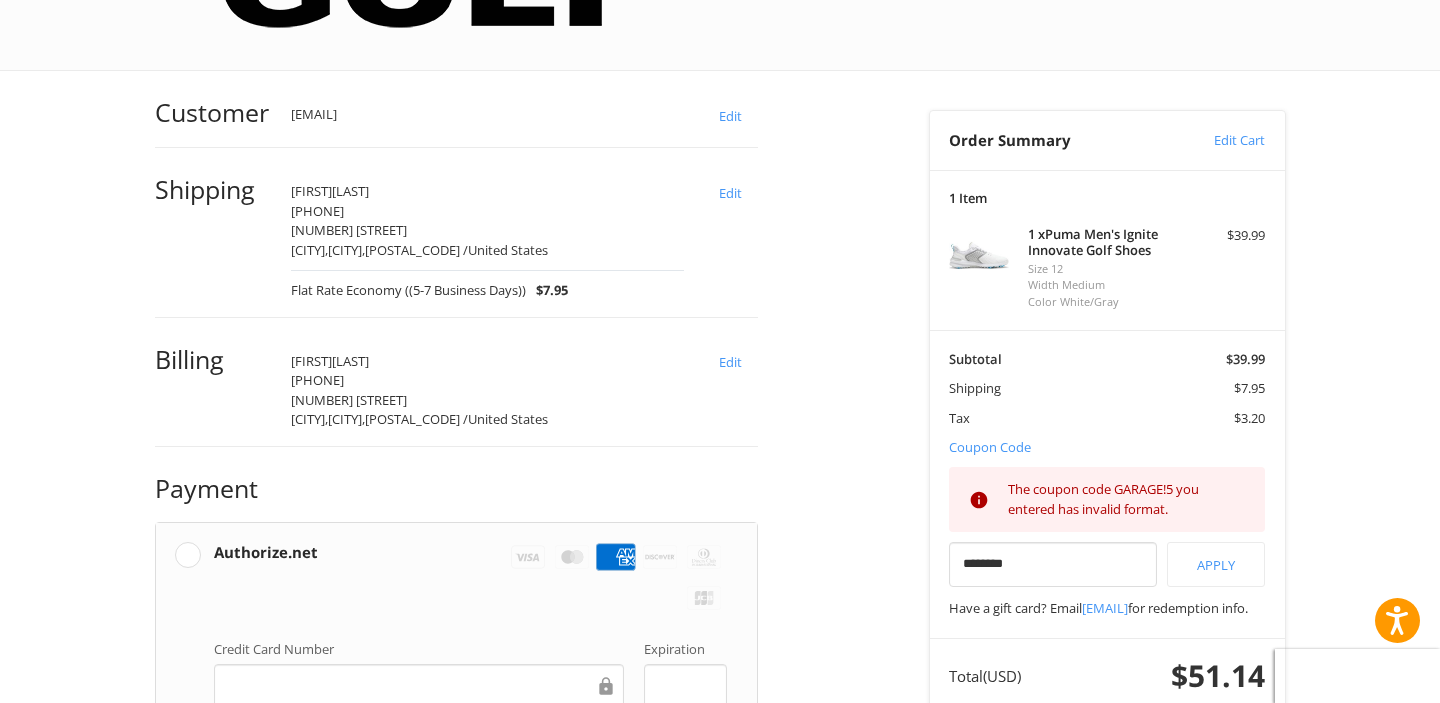click on "Place Order" at bounding box center [456, 1054] 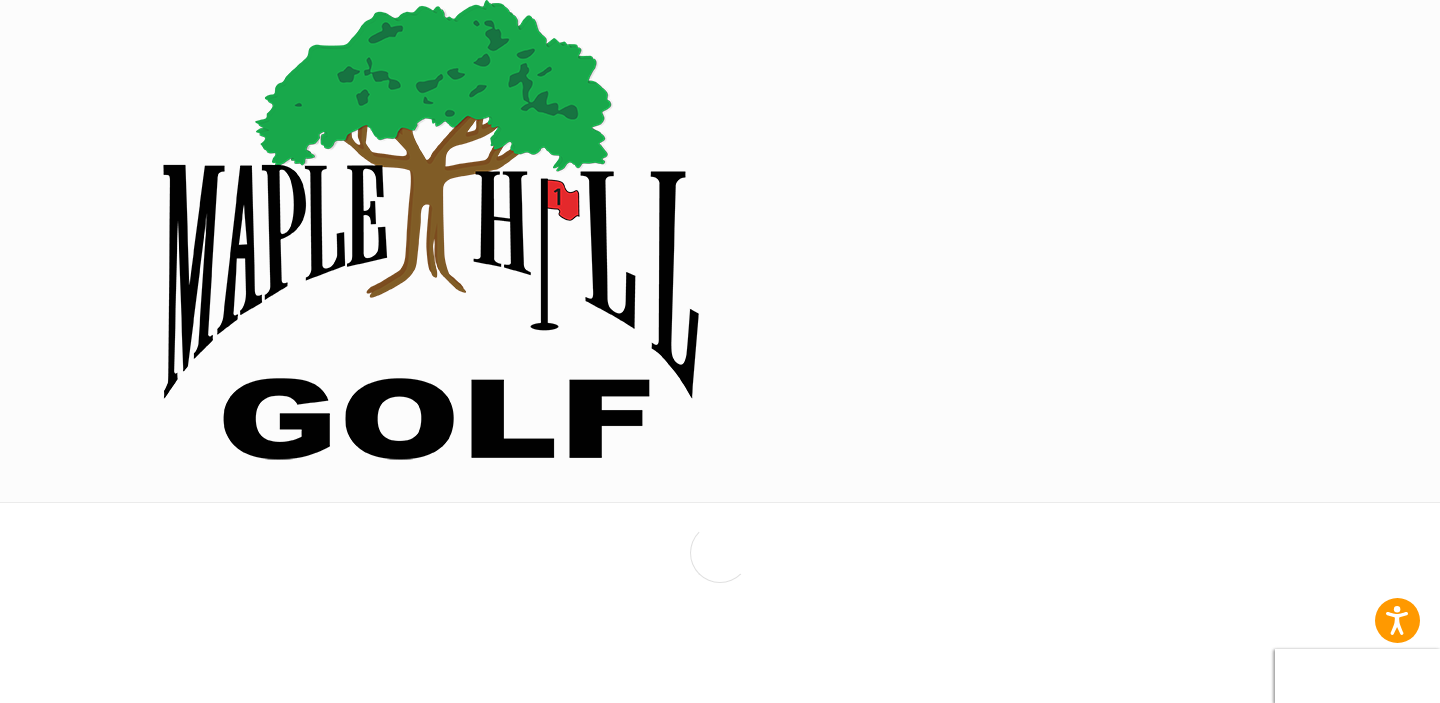 scroll, scrollTop: 0, scrollLeft: 0, axis: both 